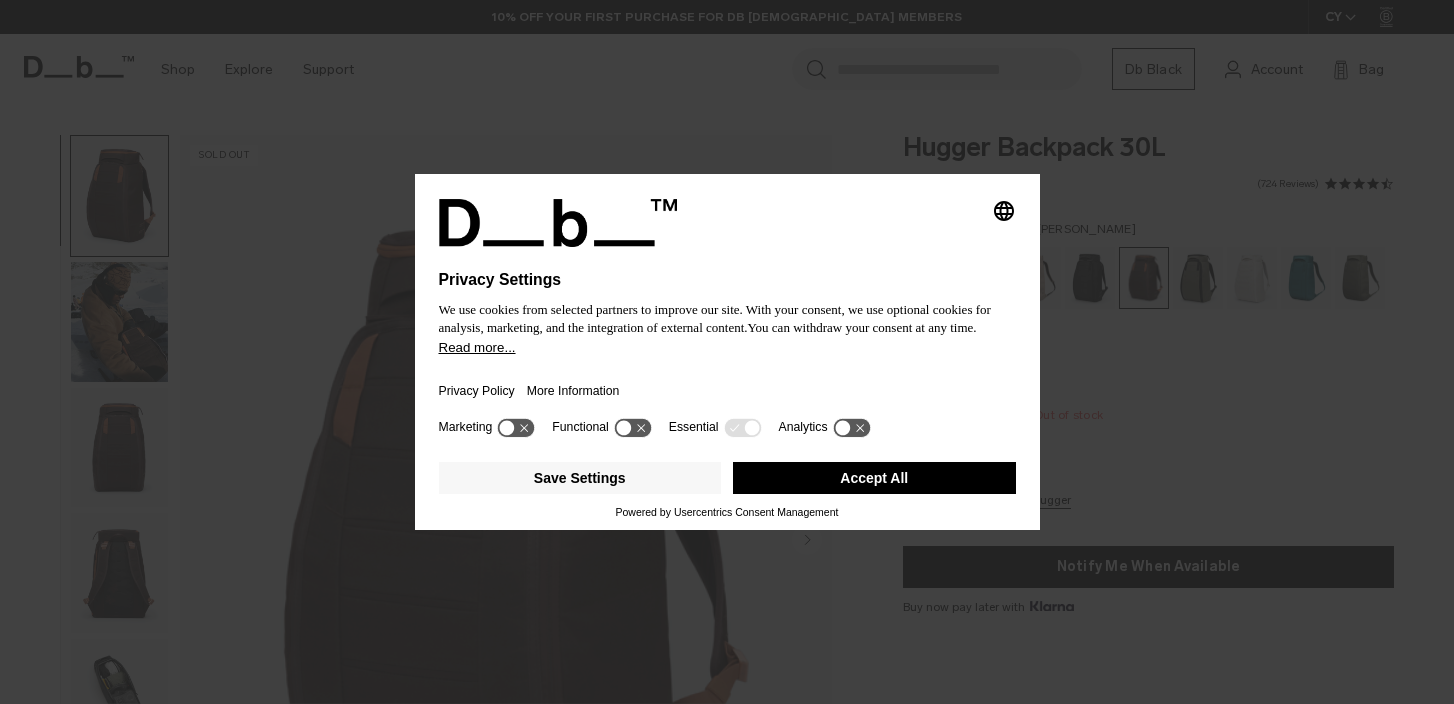 scroll, scrollTop: 0, scrollLeft: 0, axis: both 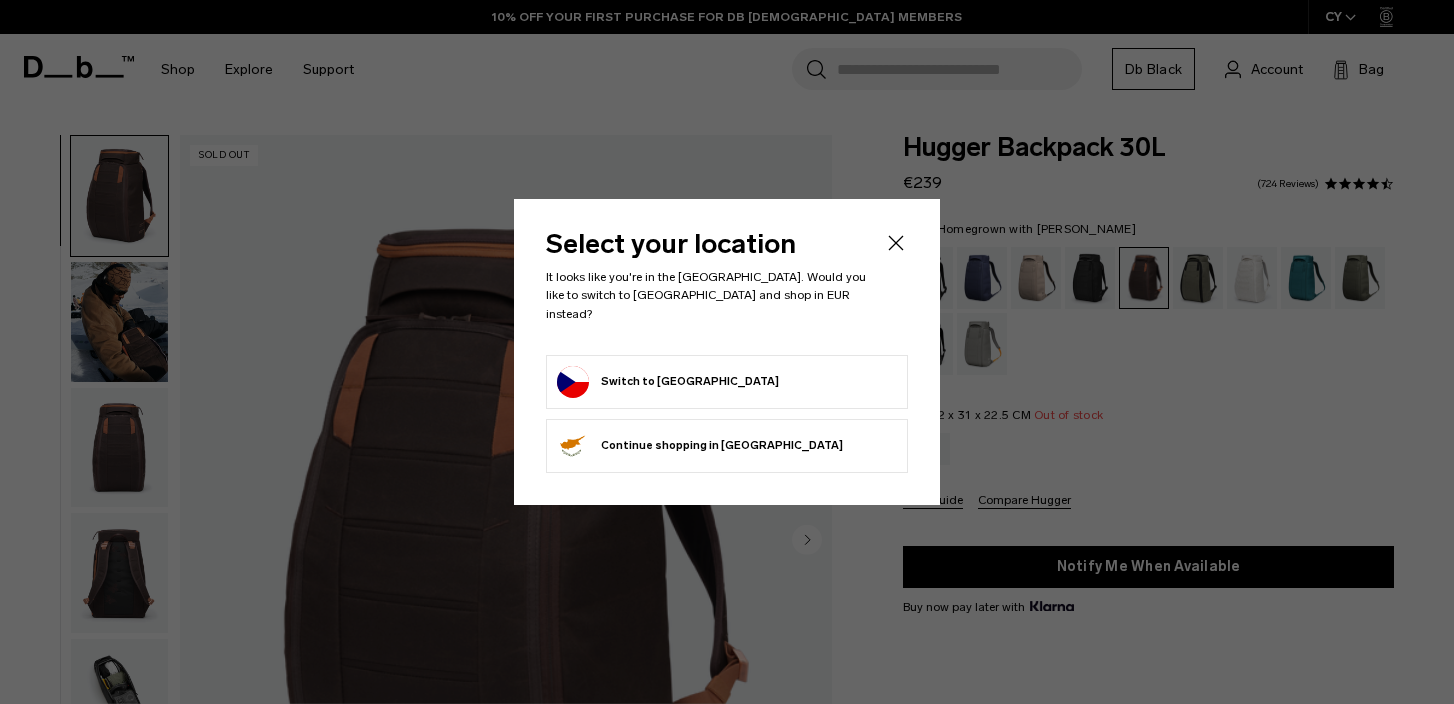 click on "Switch to Czechia" at bounding box center [668, 382] 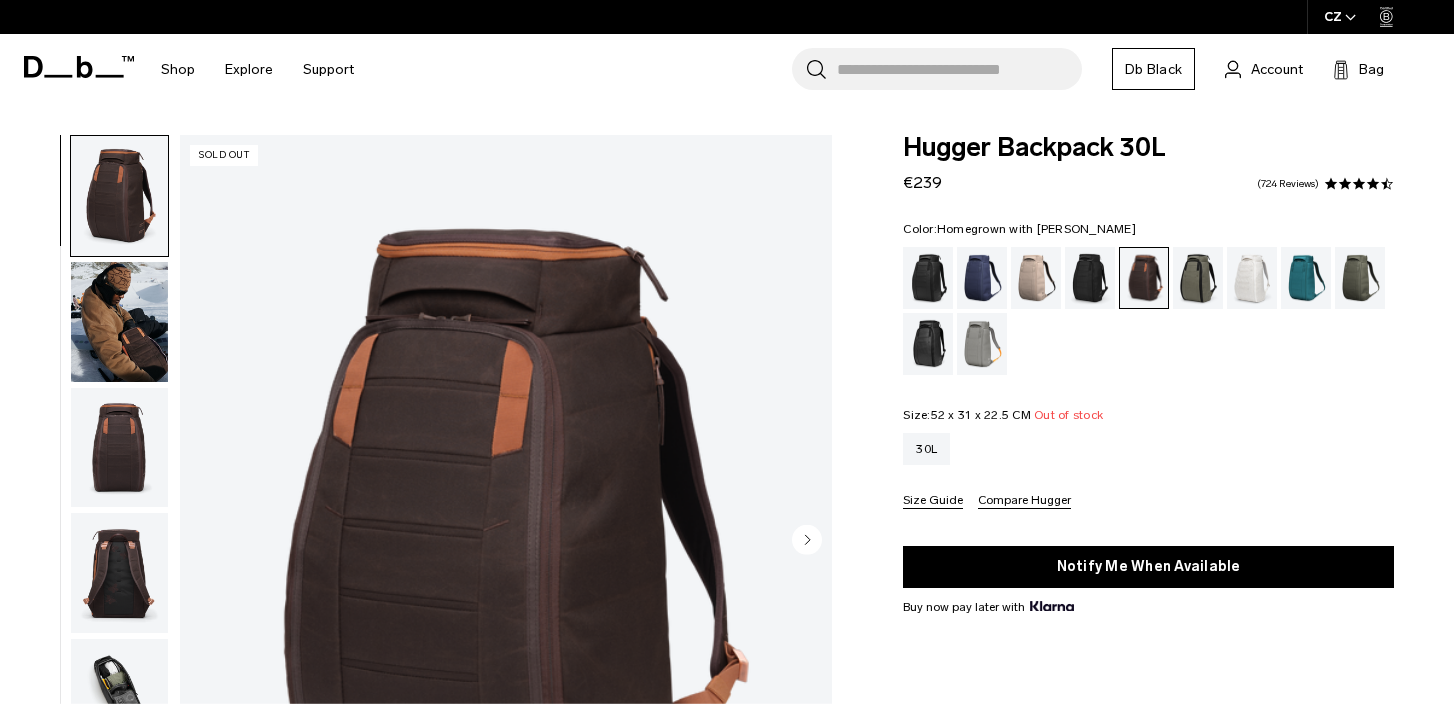 scroll, scrollTop: 0, scrollLeft: 0, axis: both 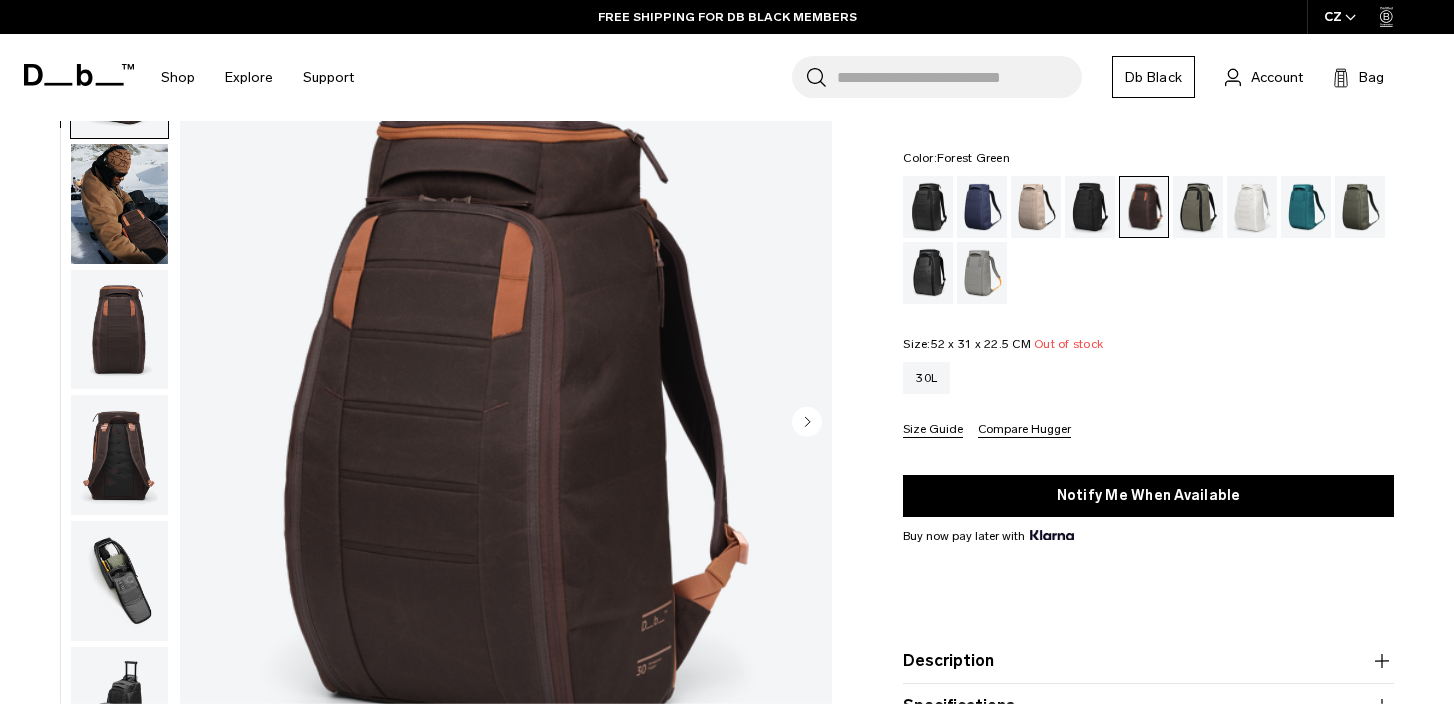 click at bounding box center (1198, 207) 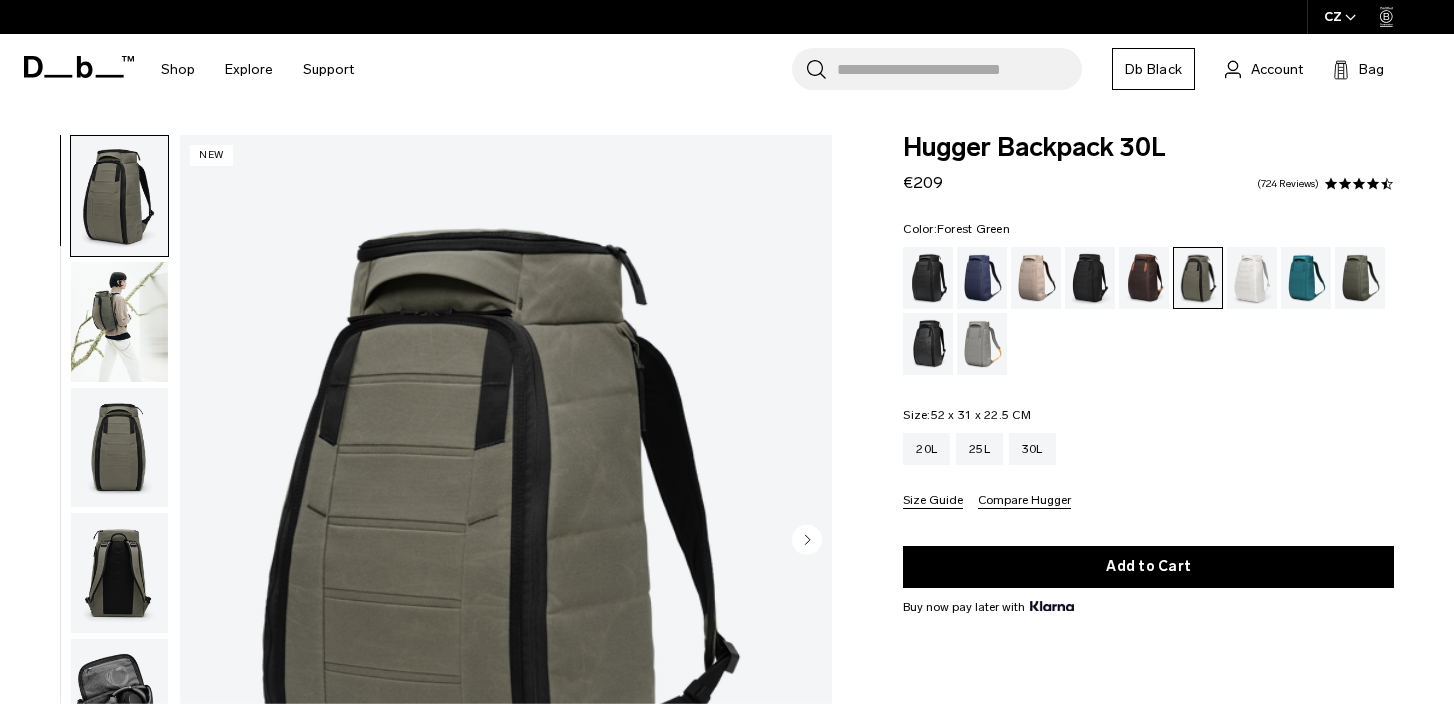 scroll, scrollTop: 0, scrollLeft: 0, axis: both 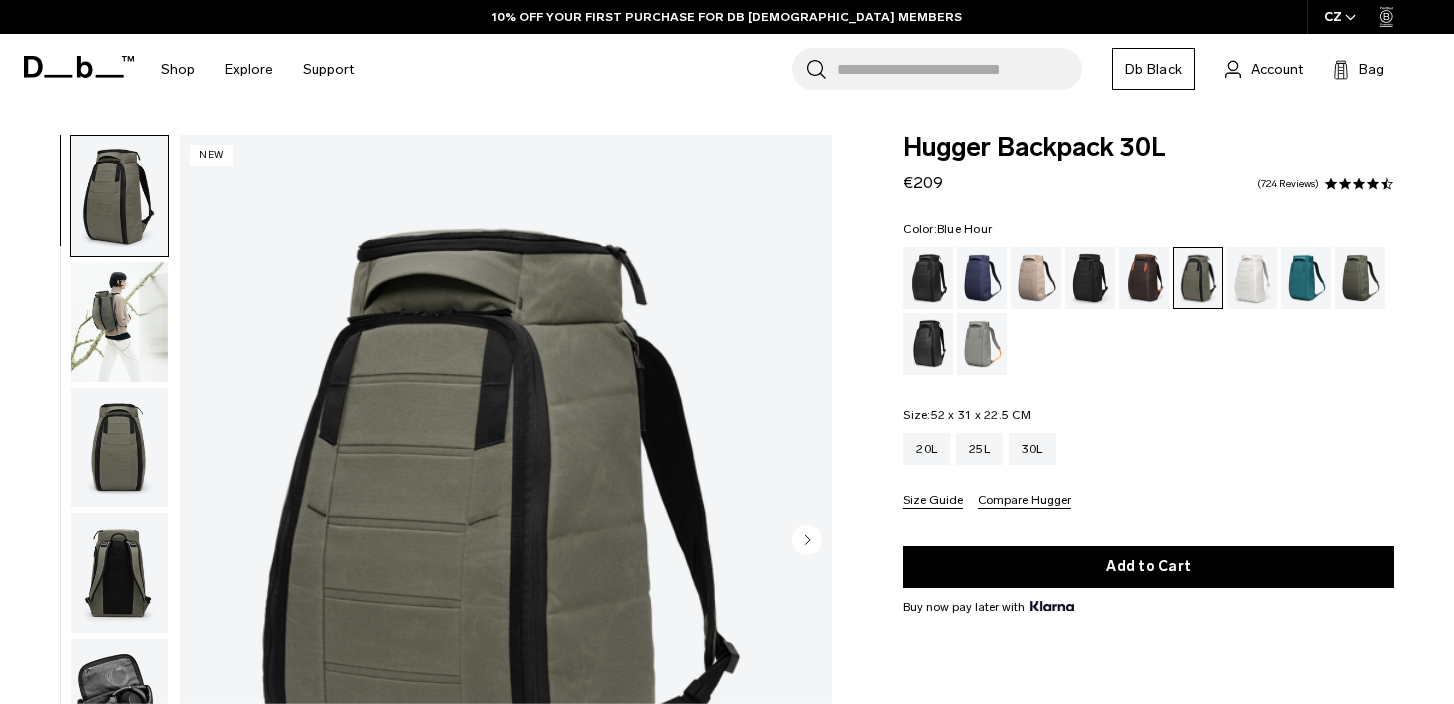 click at bounding box center (982, 278) 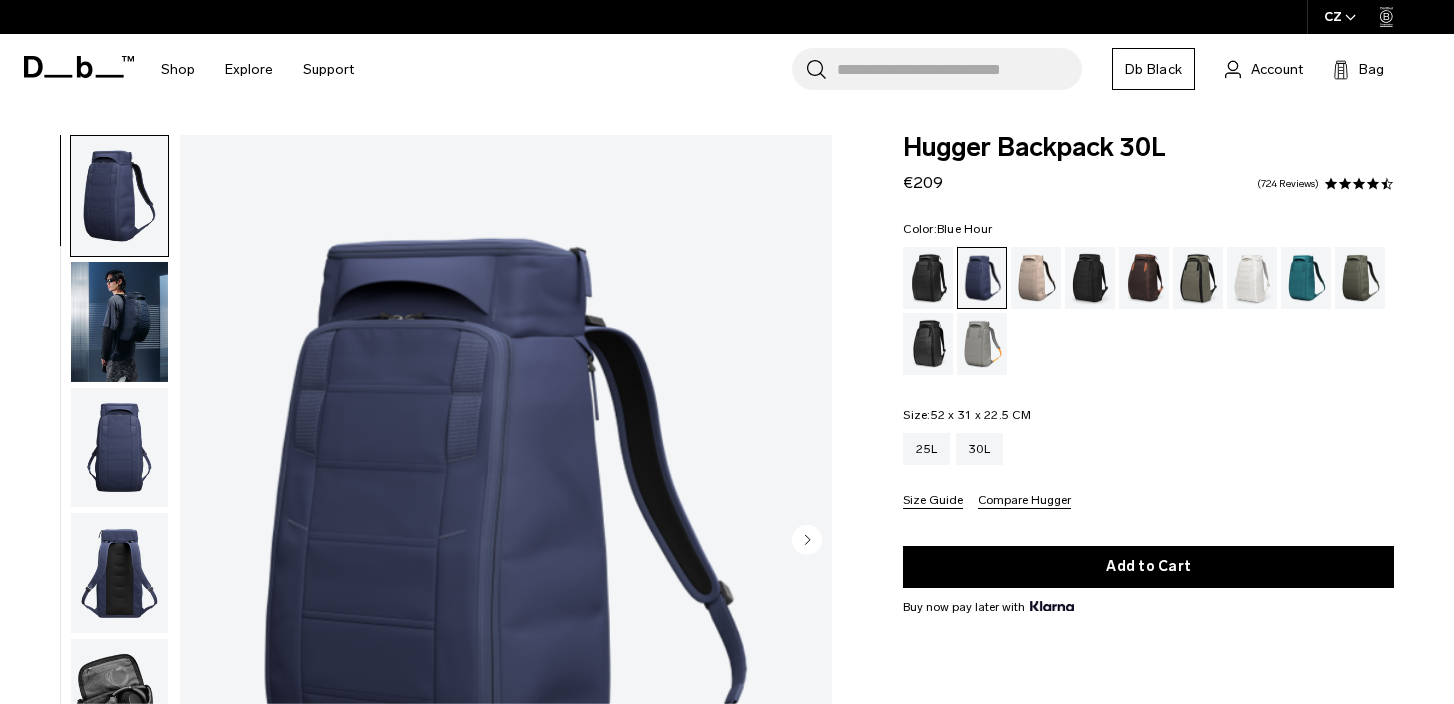 scroll, scrollTop: 0, scrollLeft: 0, axis: both 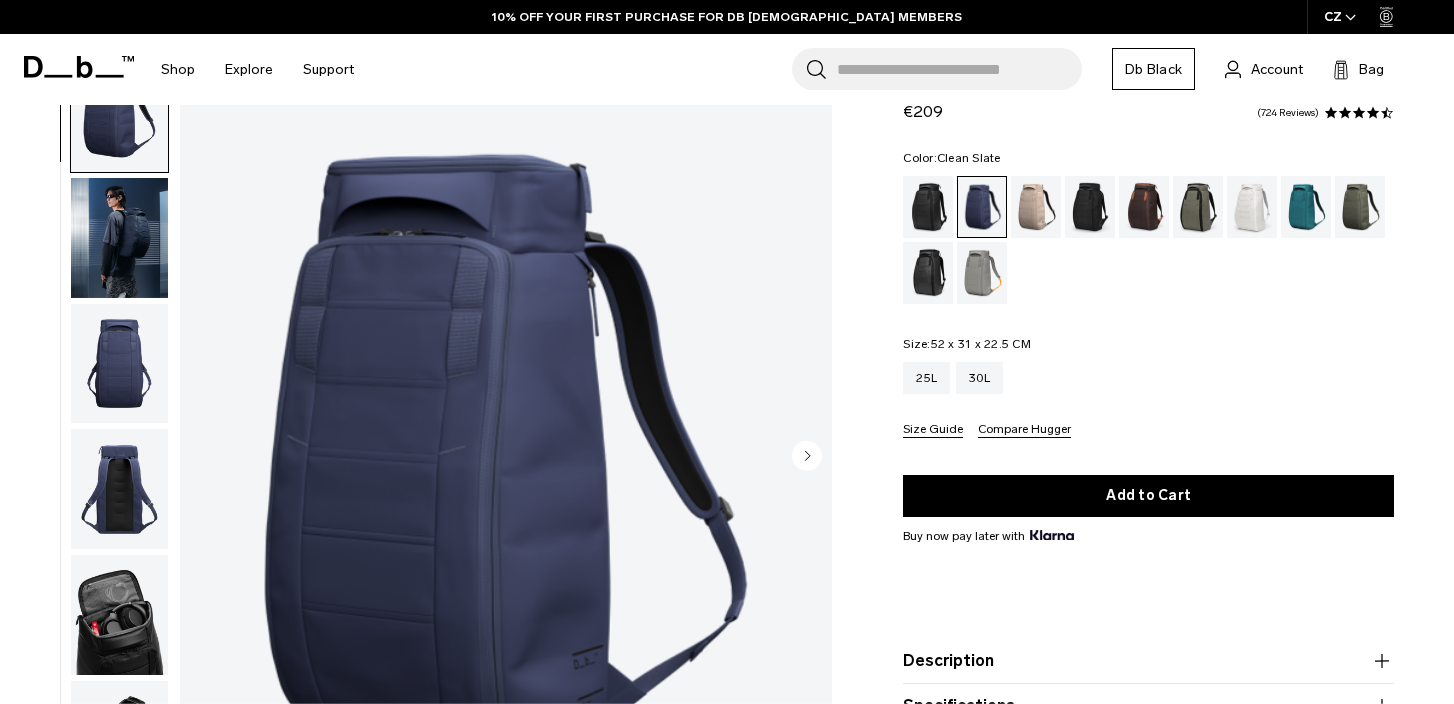 click at bounding box center [1252, 207] 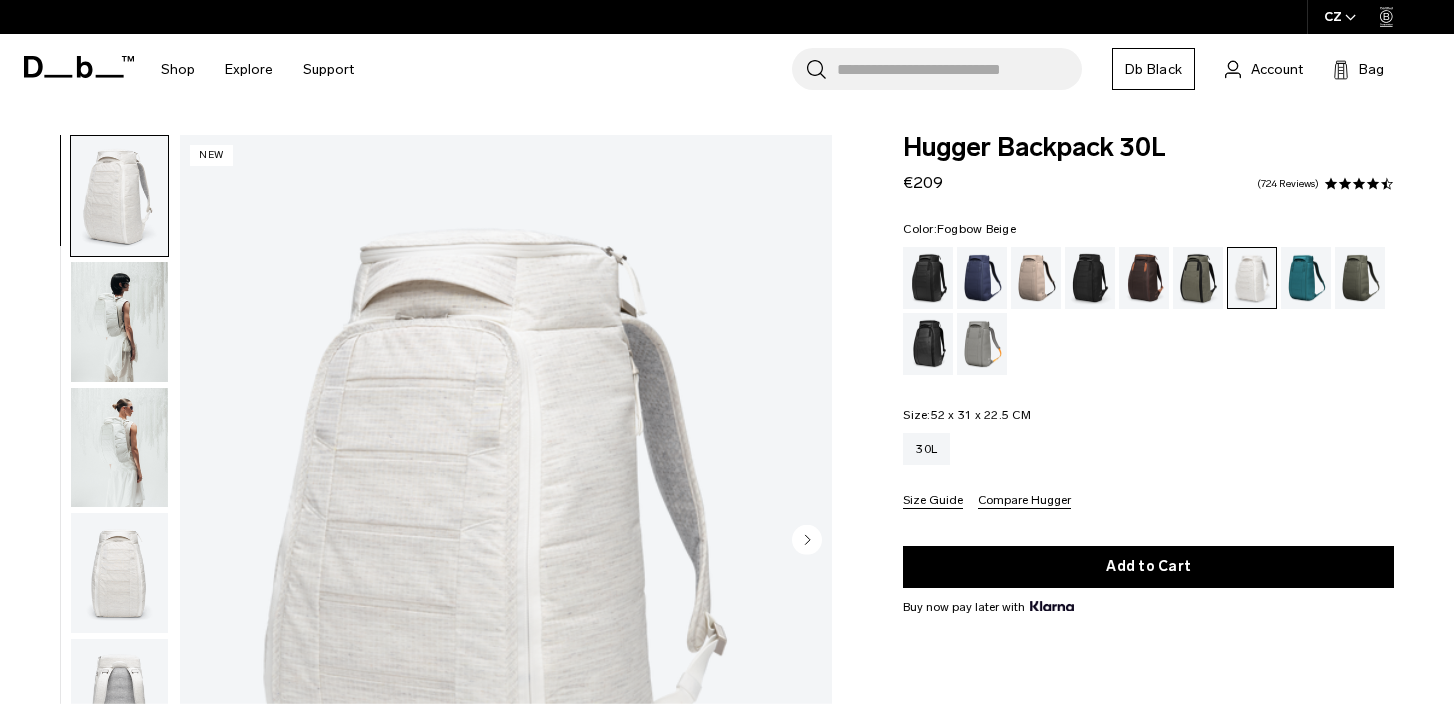 scroll, scrollTop: 0, scrollLeft: 0, axis: both 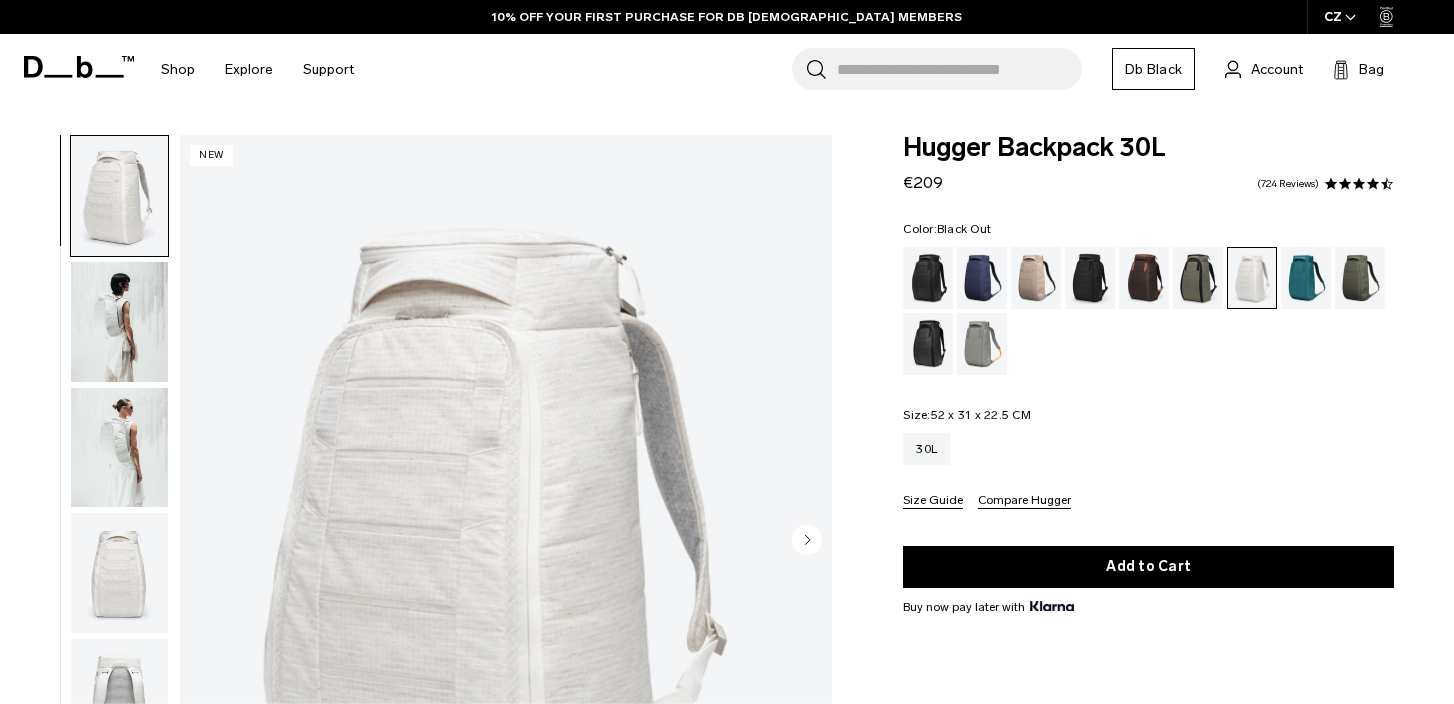 click at bounding box center [928, 278] 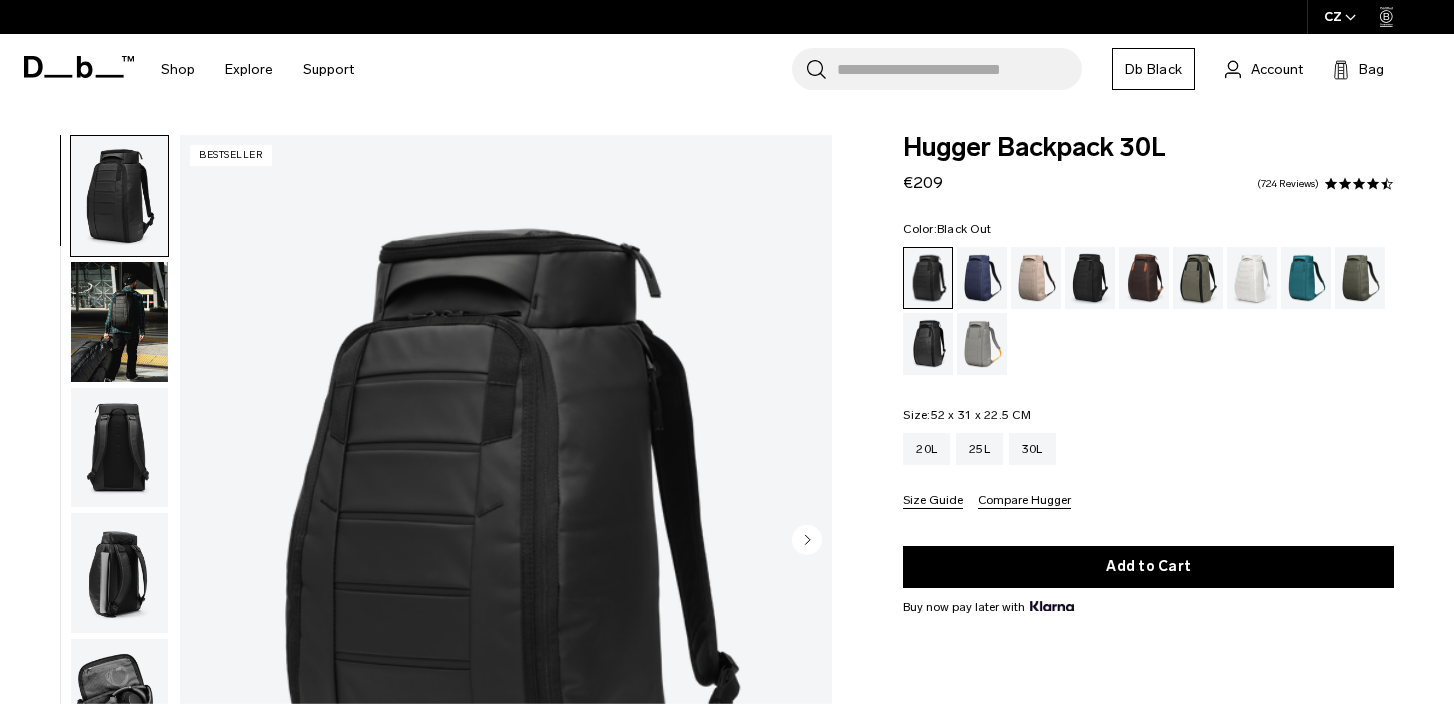 scroll, scrollTop: 0, scrollLeft: 0, axis: both 